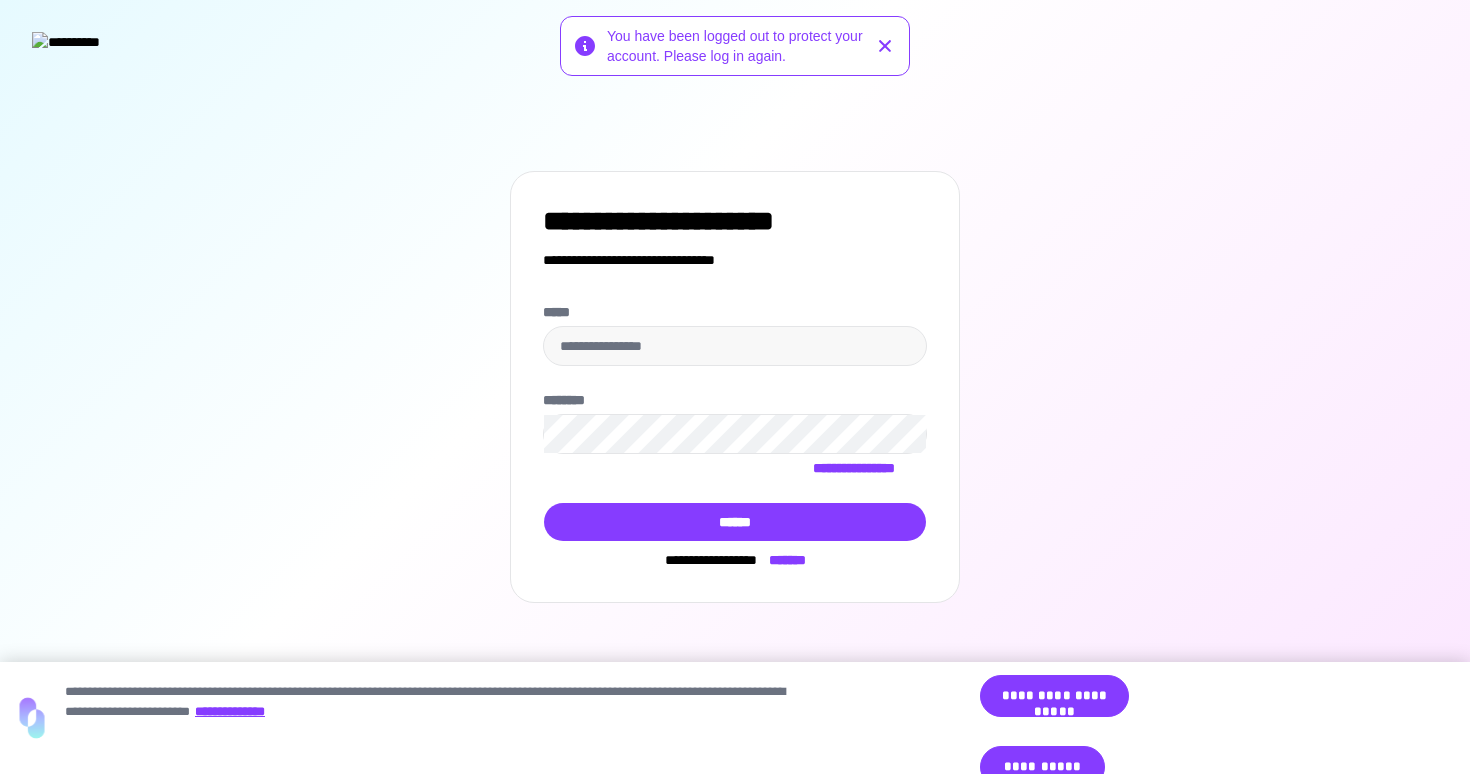 scroll, scrollTop: 0, scrollLeft: 0, axis: both 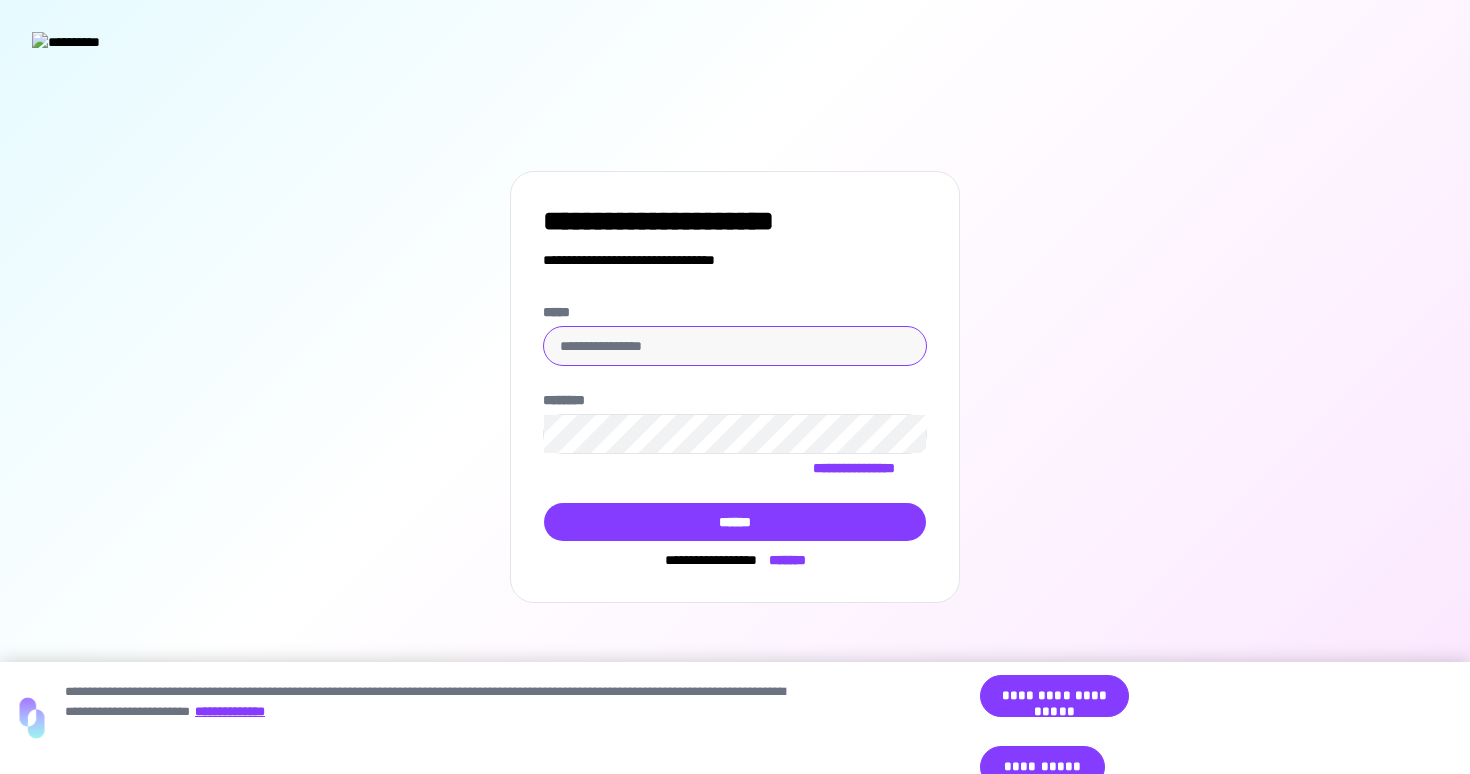 type on "**********" 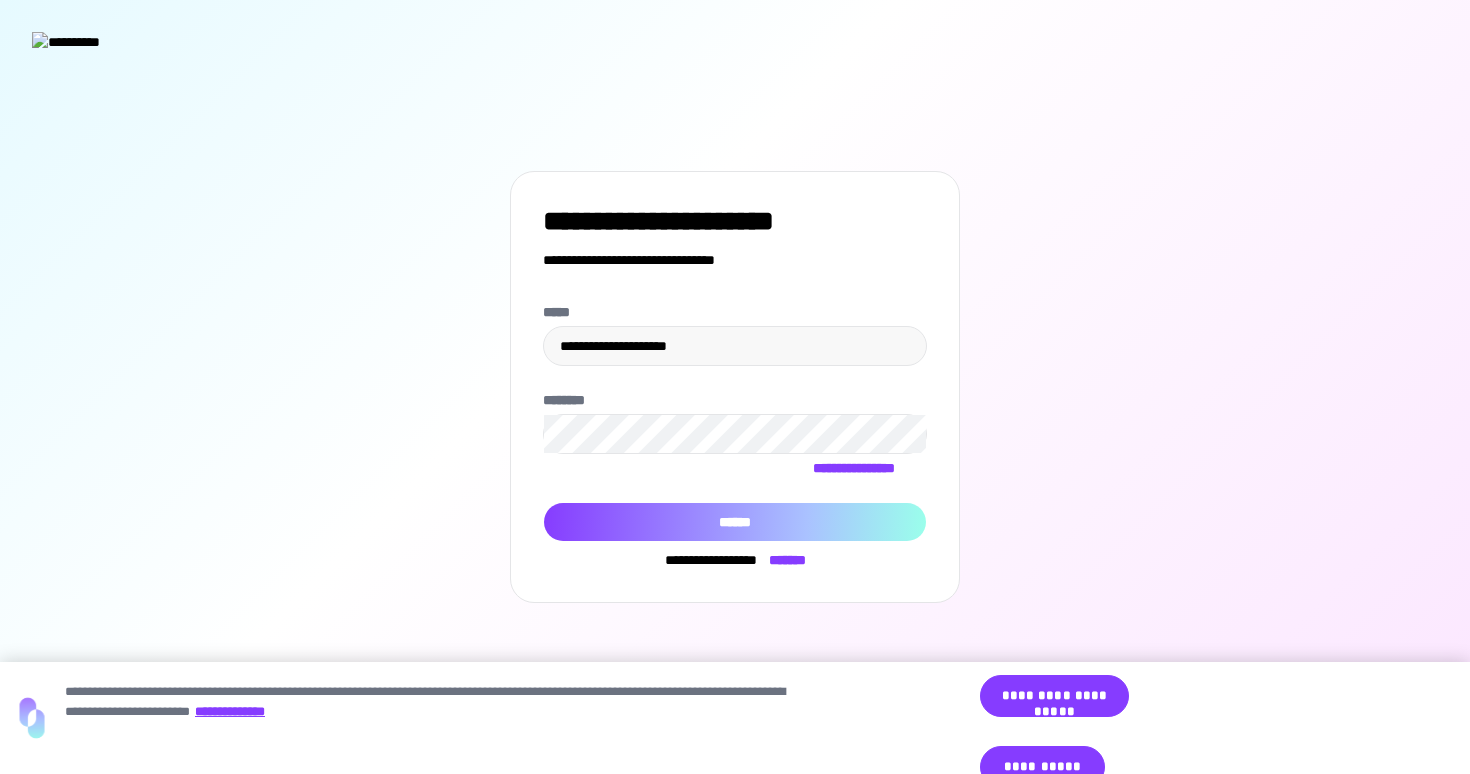 drag, startPoint x: 793, startPoint y: 521, endPoint x: 654, endPoint y: 10, distance: 529.56775 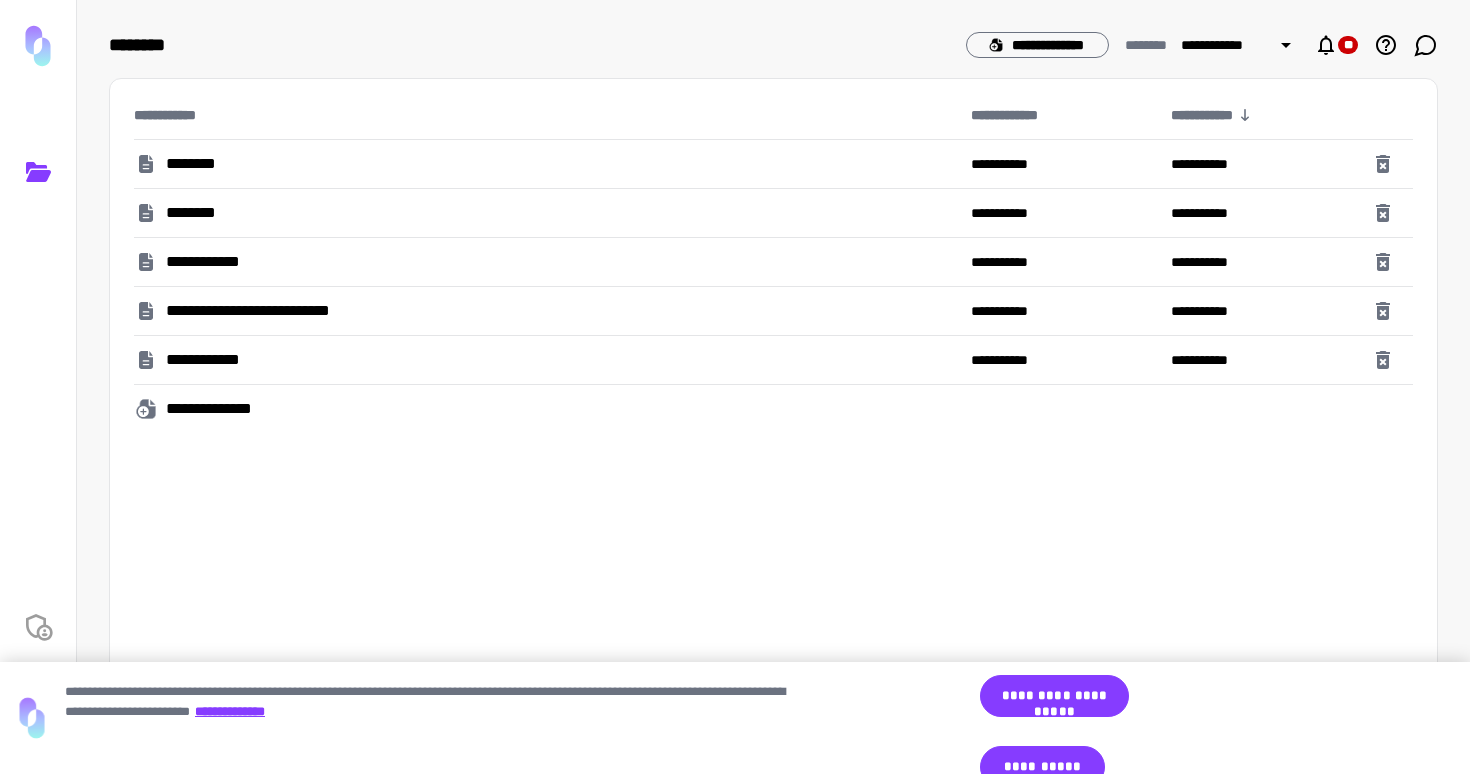 click on "********" at bounding box center [192, 164] 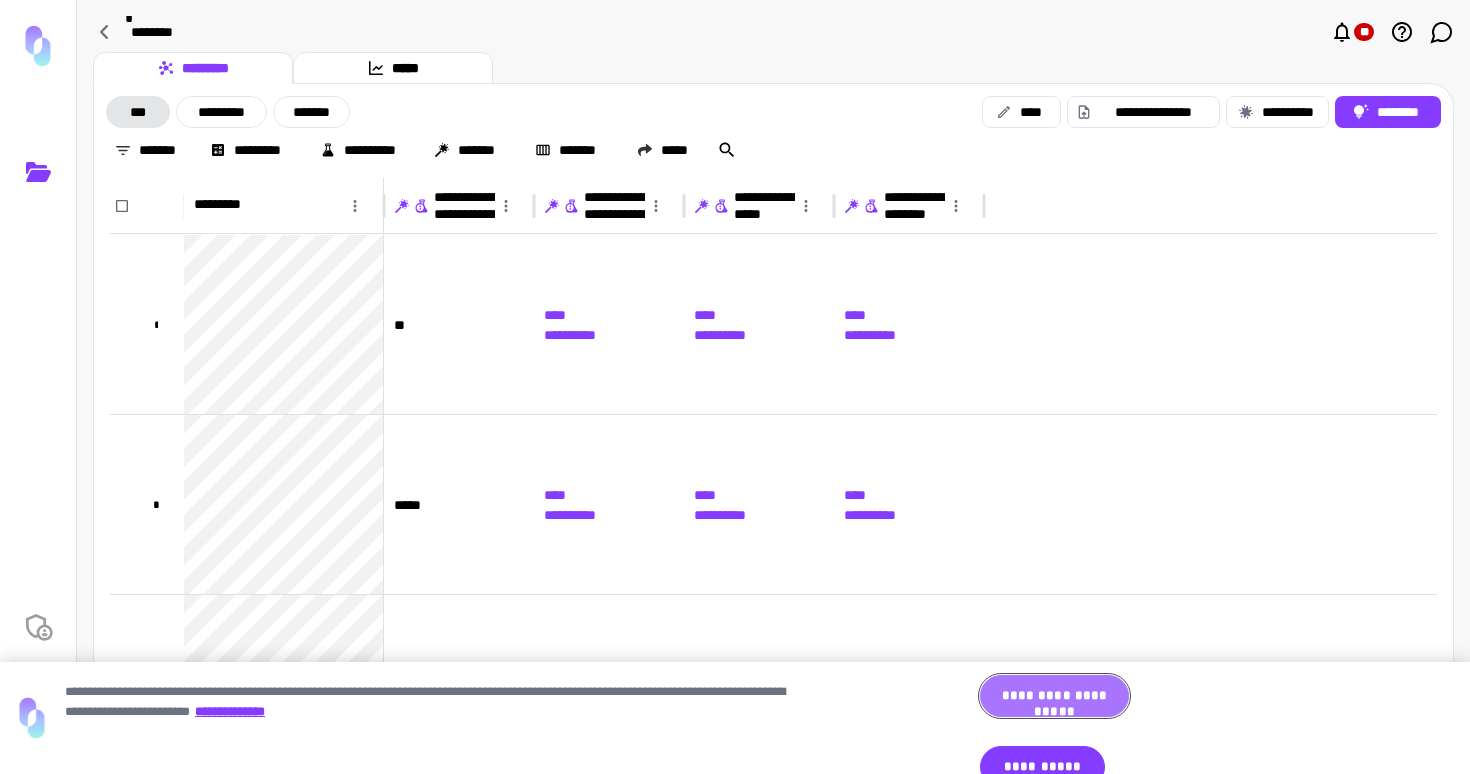 click on "**********" at bounding box center [1054, 696] 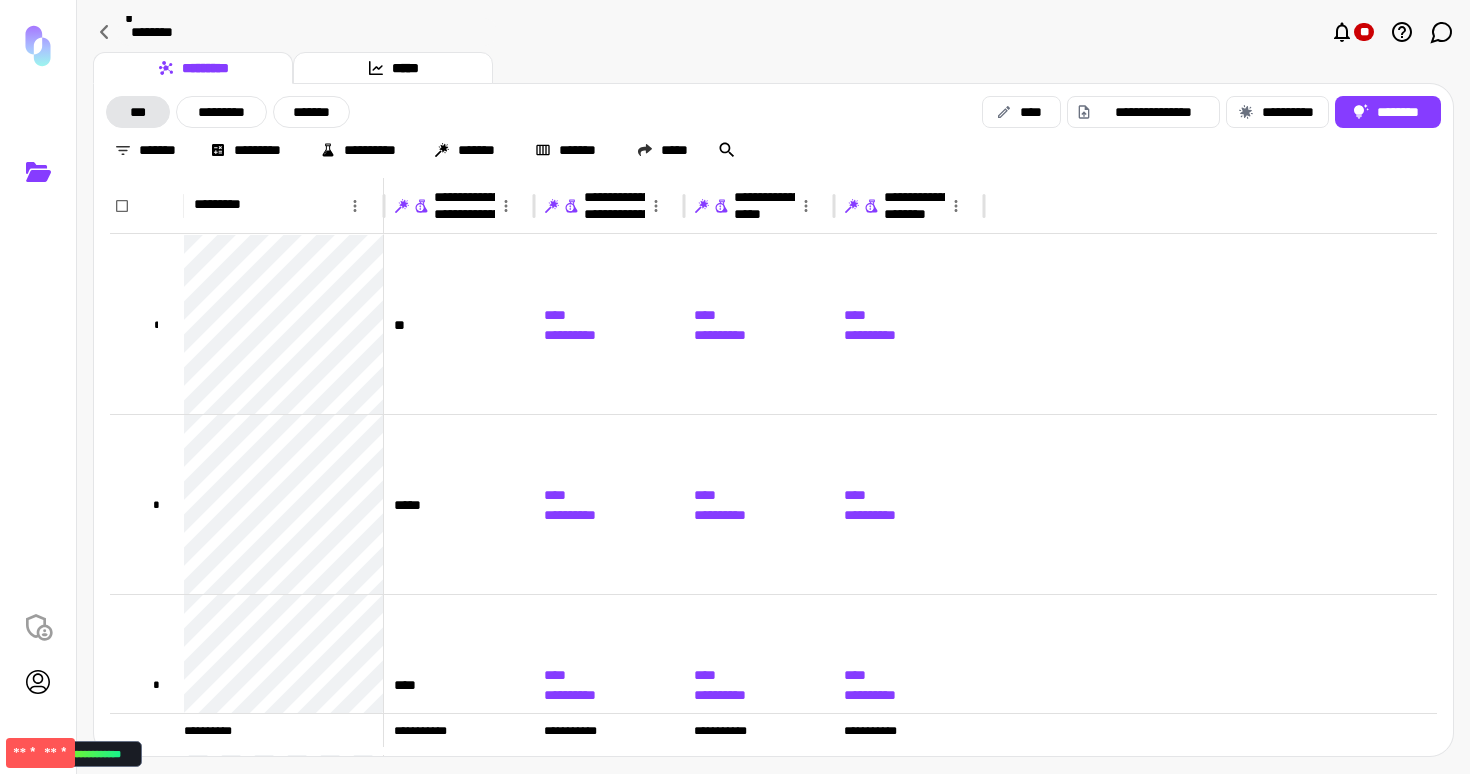 click on "** *" 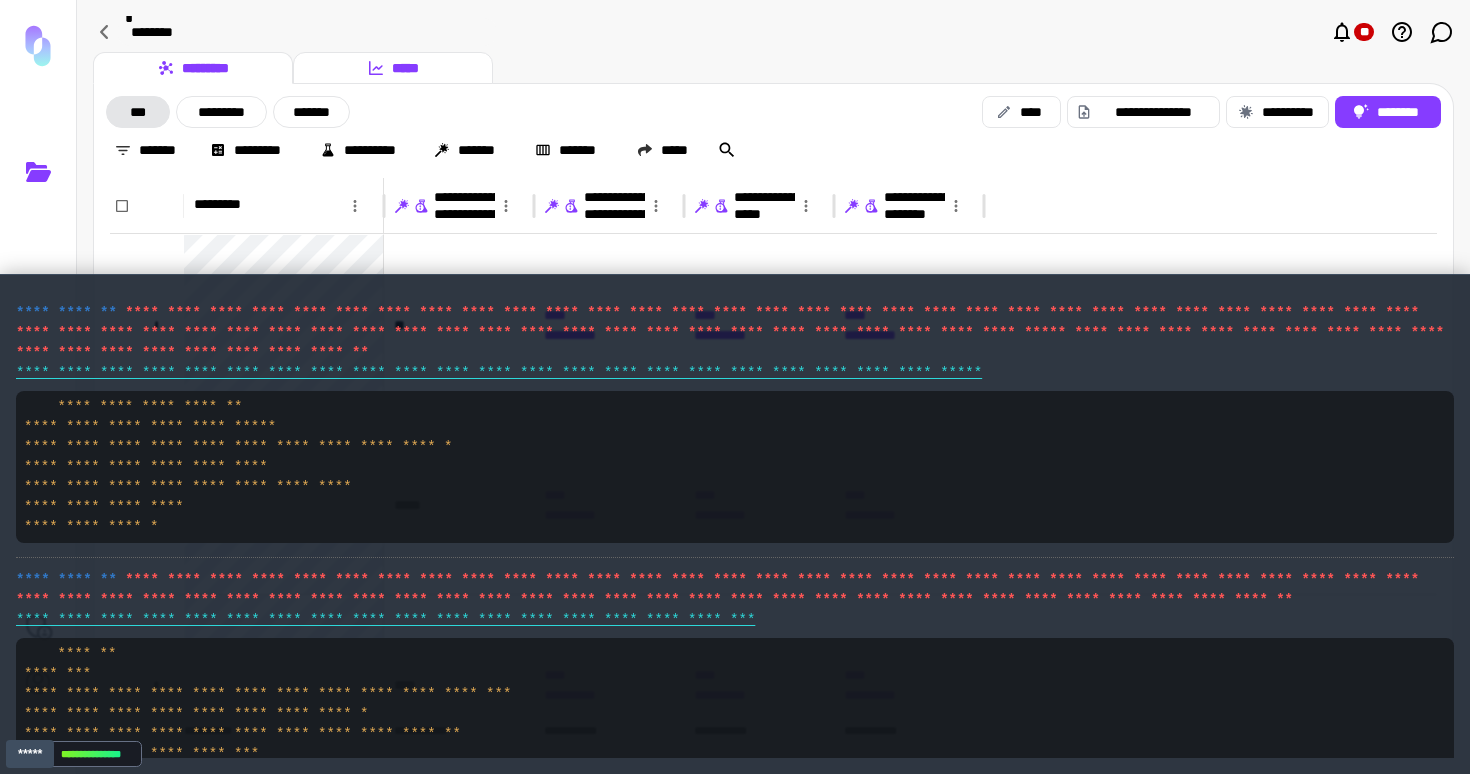 click on "*****" at bounding box center (393, 68) 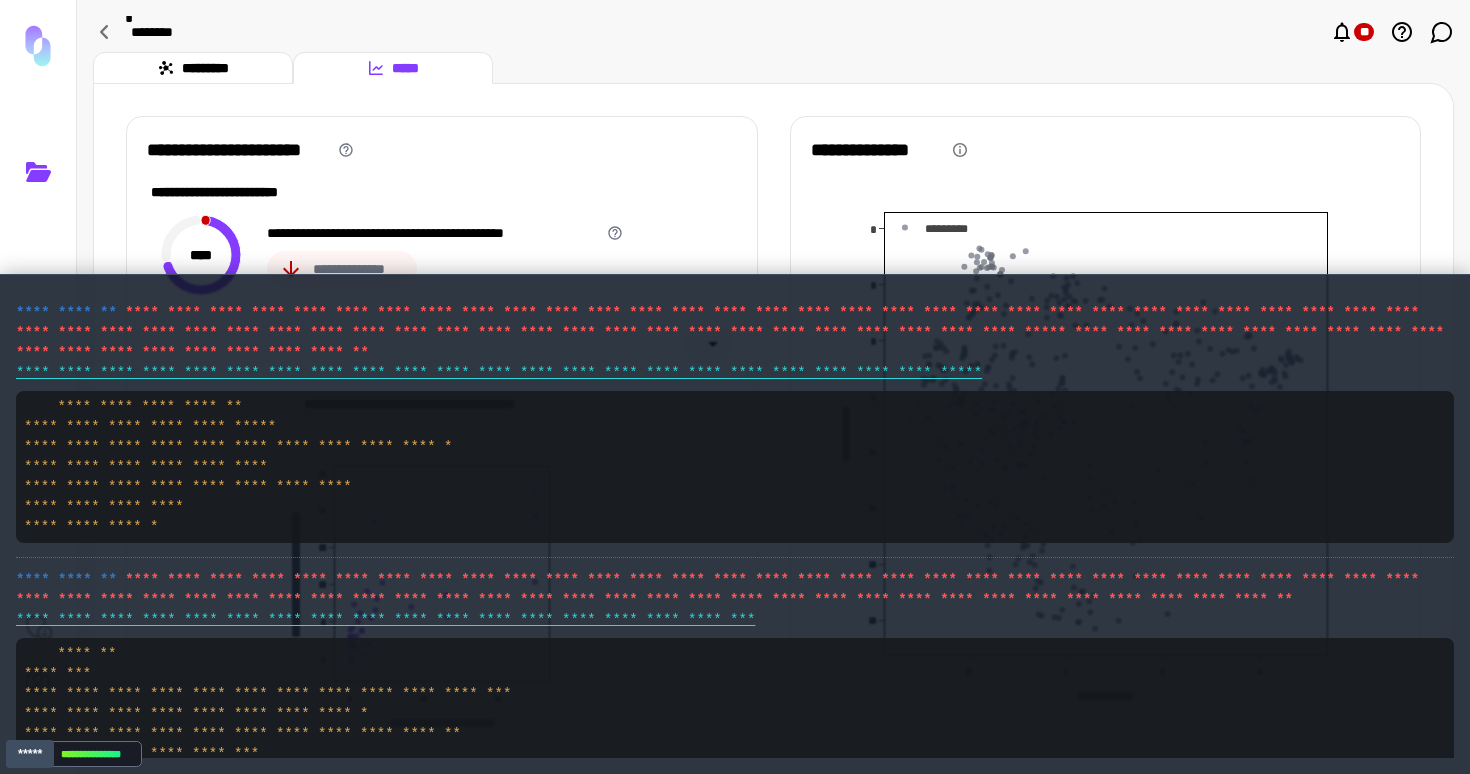 click at bounding box center (38, 459) 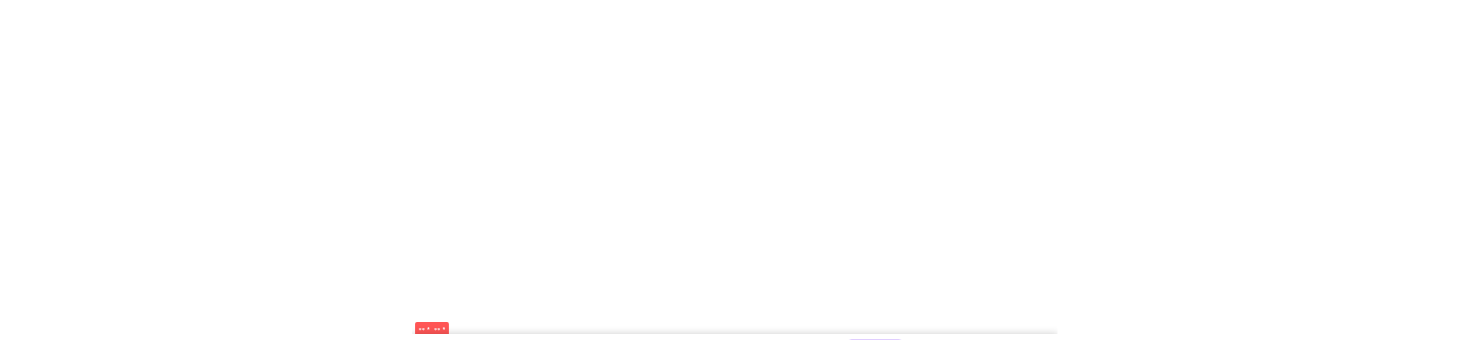 scroll, scrollTop: 0, scrollLeft: 0, axis: both 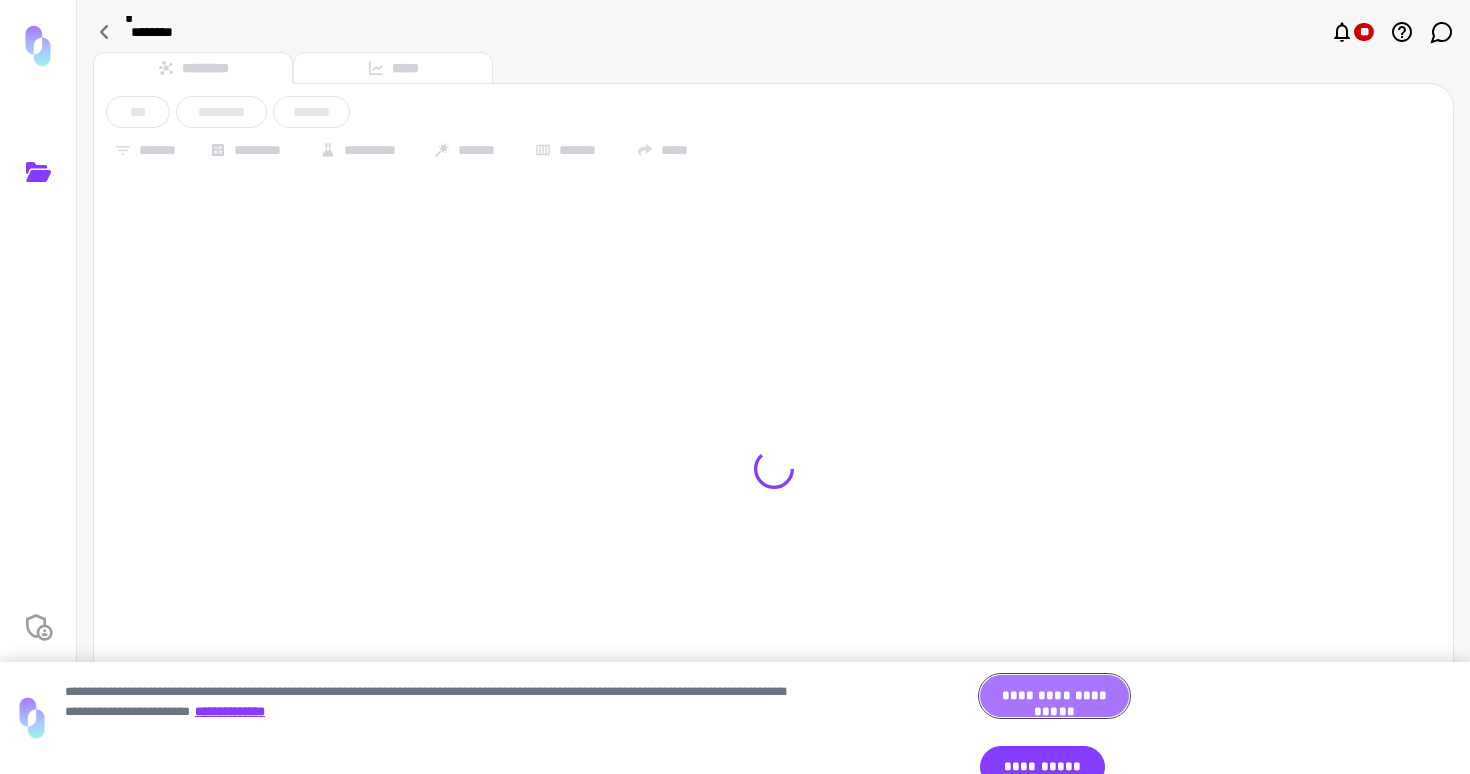 click on "**********" at bounding box center (1054, 696) 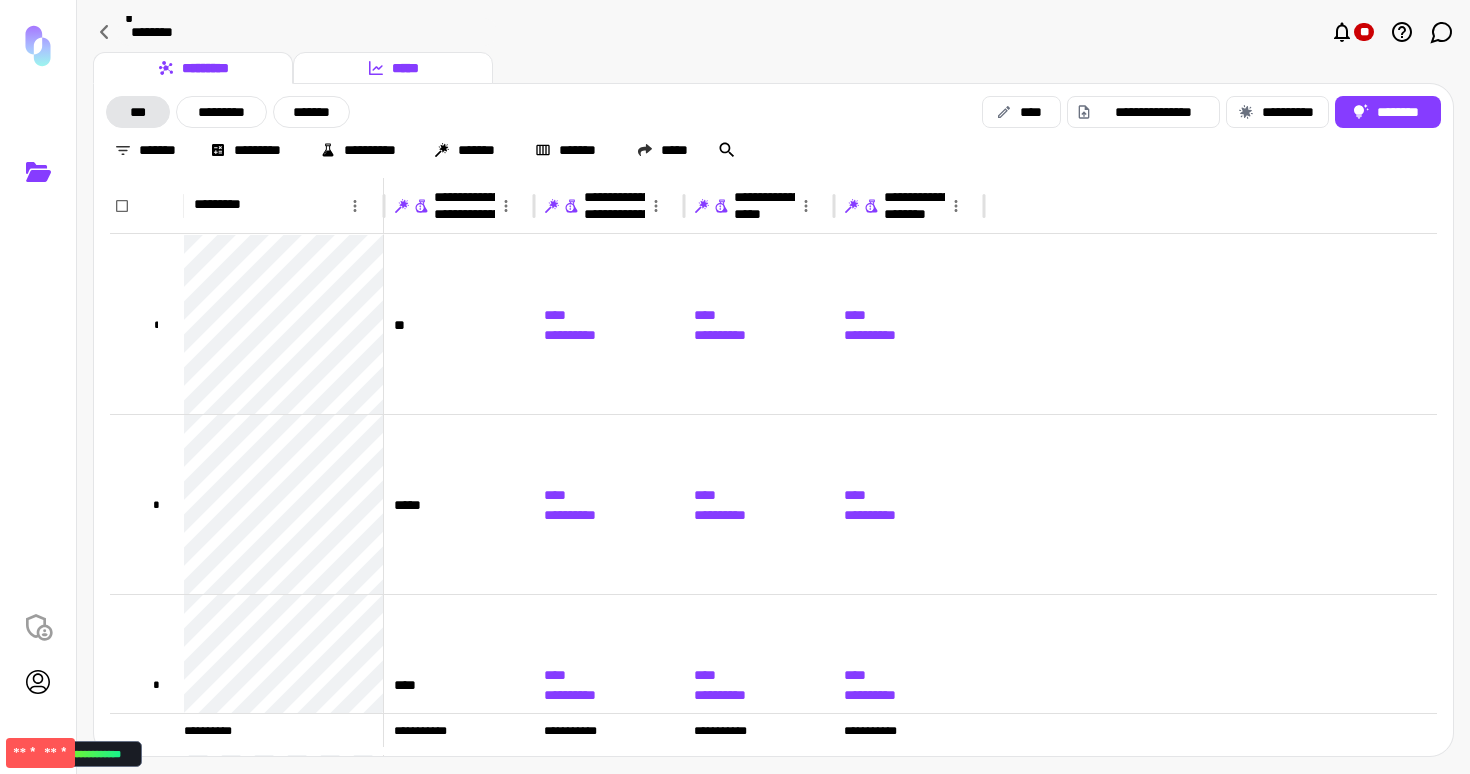 click 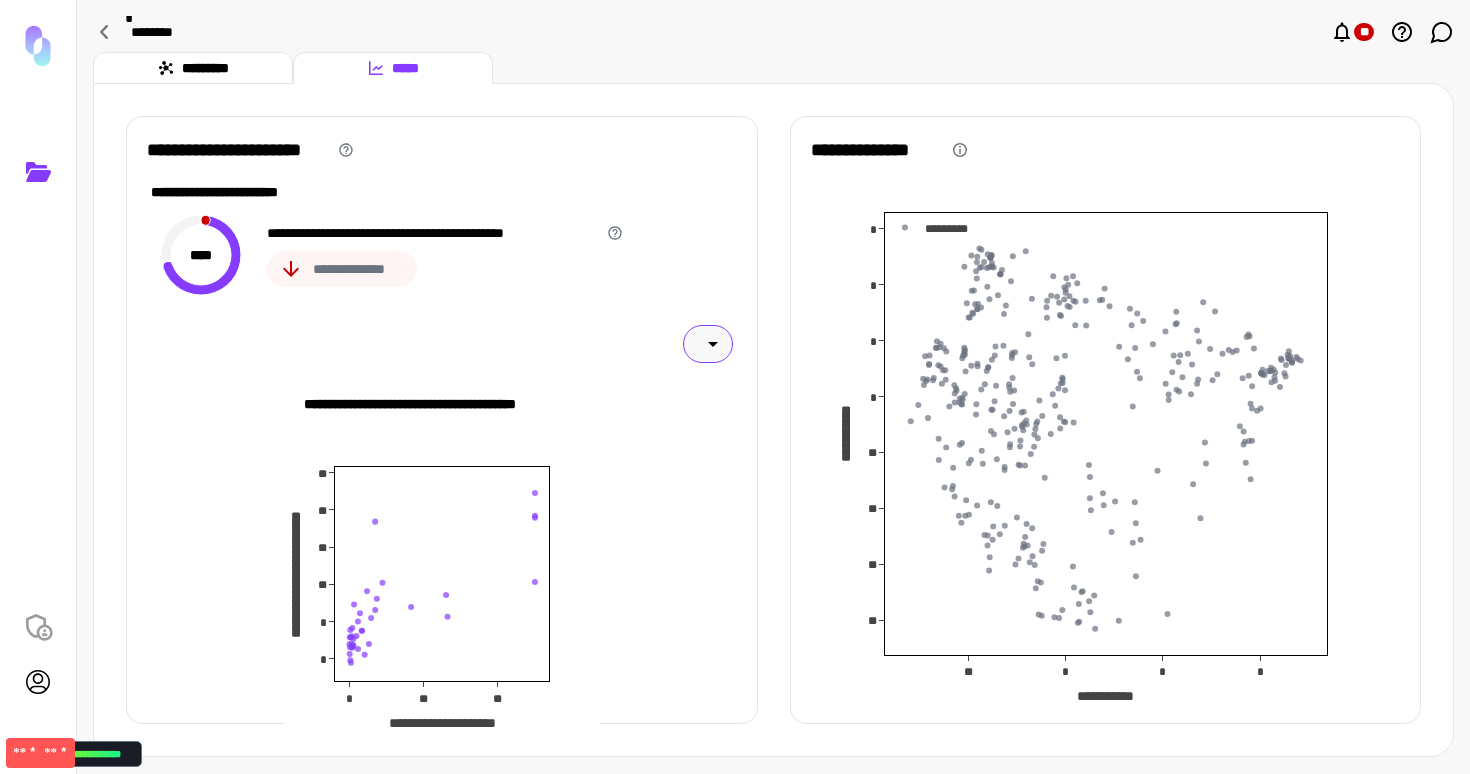 click at bounding box center (708, 344) 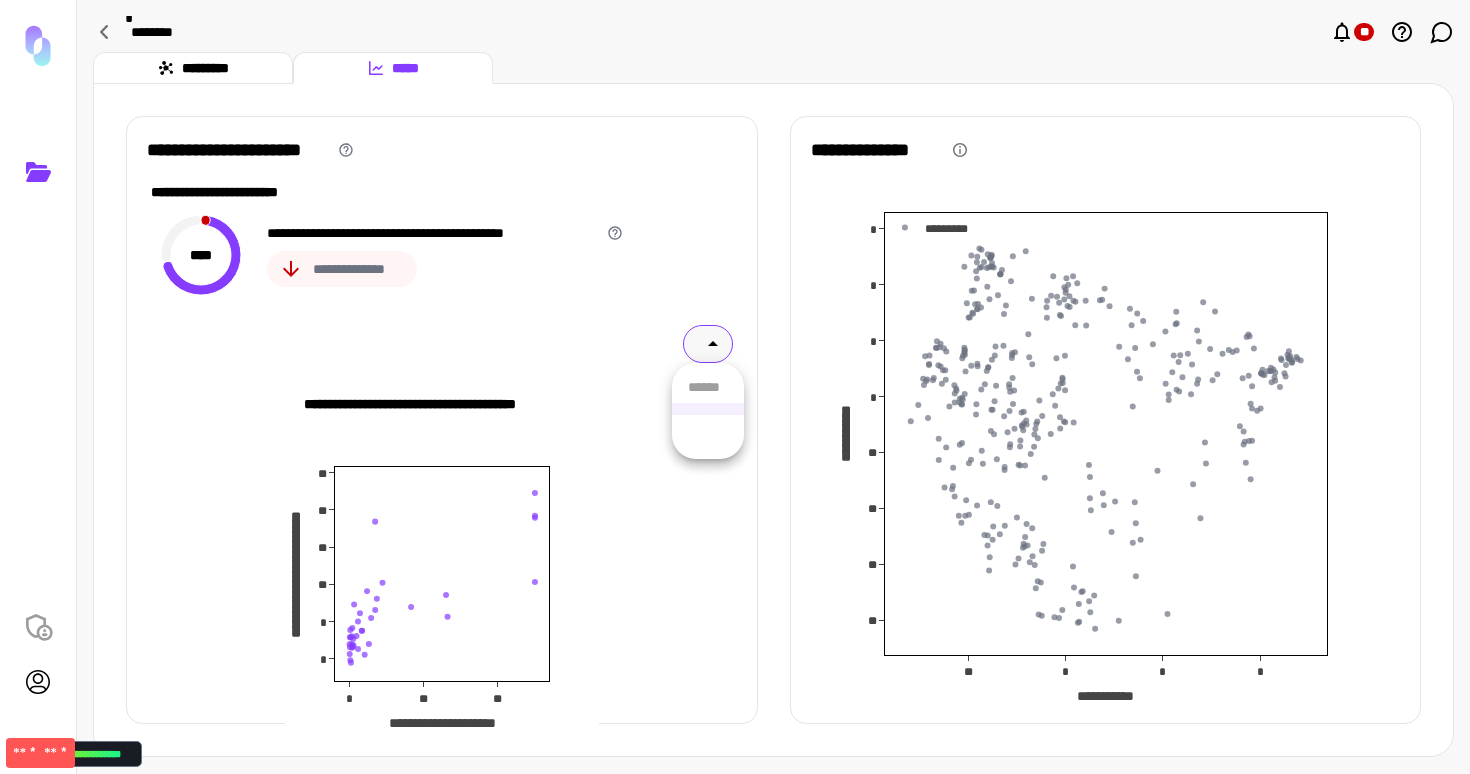 click at bounding box center (735, 387) 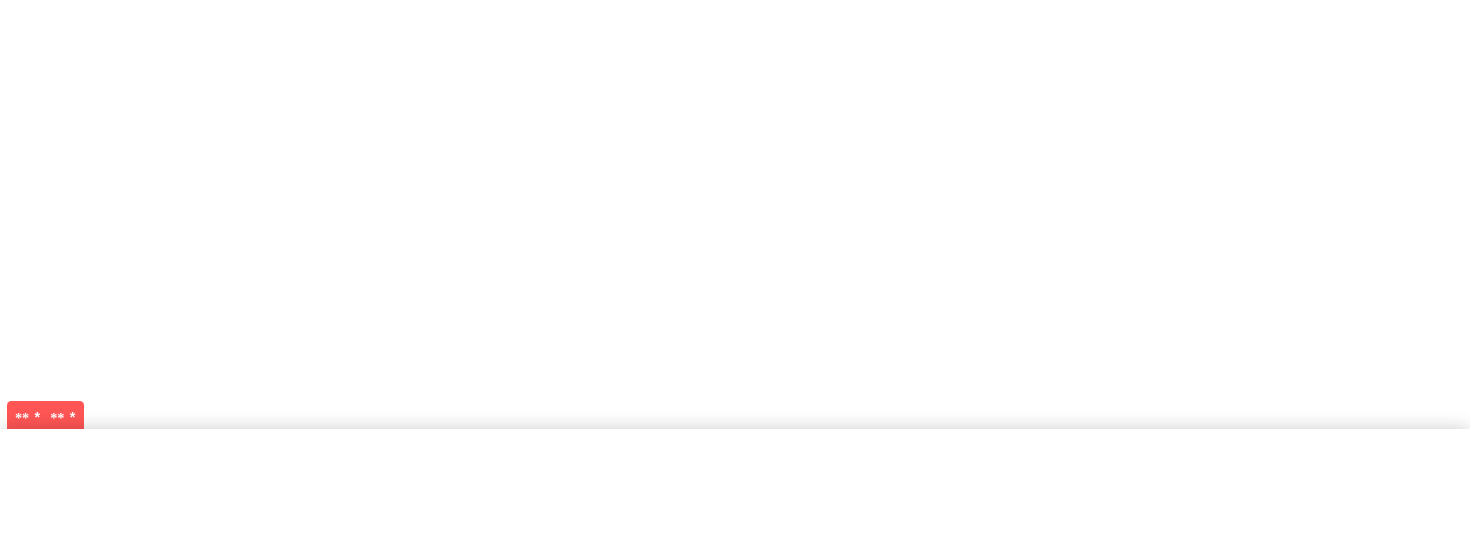 scroll, scrollTop: 0, scrollLeft: 0, axis: both 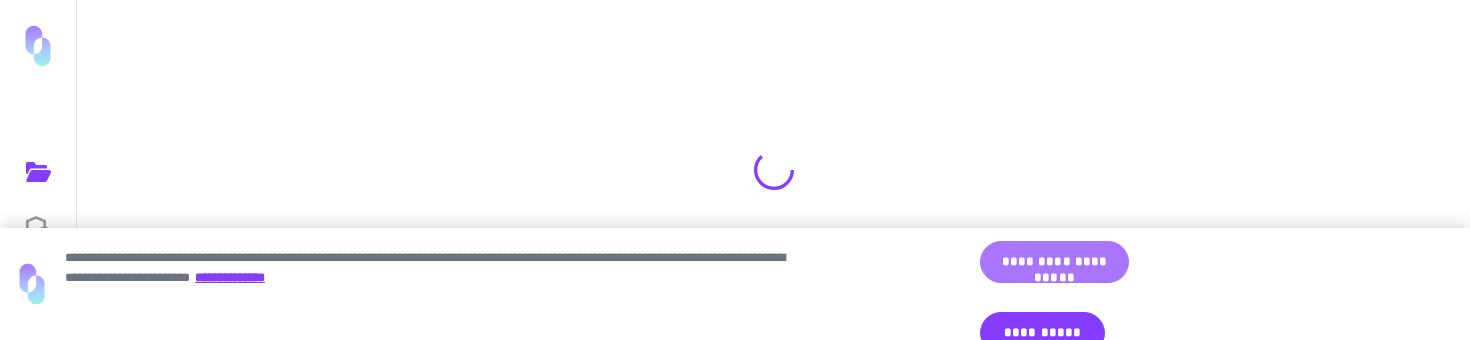 click on "**********" at bounding box center [1054, 262] 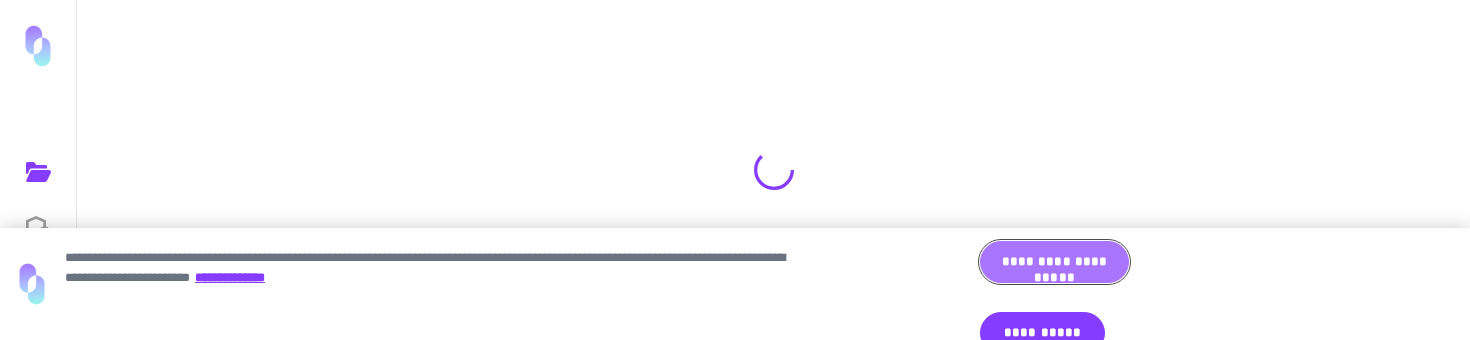 click on "**********" at bounding box center [1054, 262] 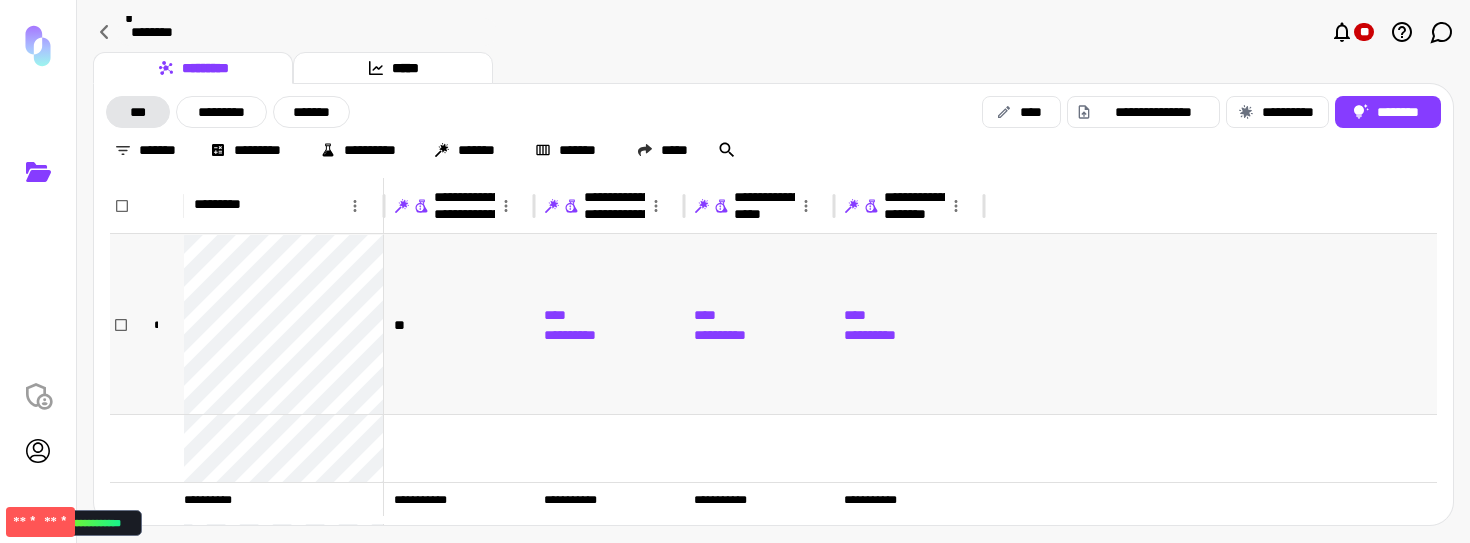 click on "**" at bounding box center [459, 324] 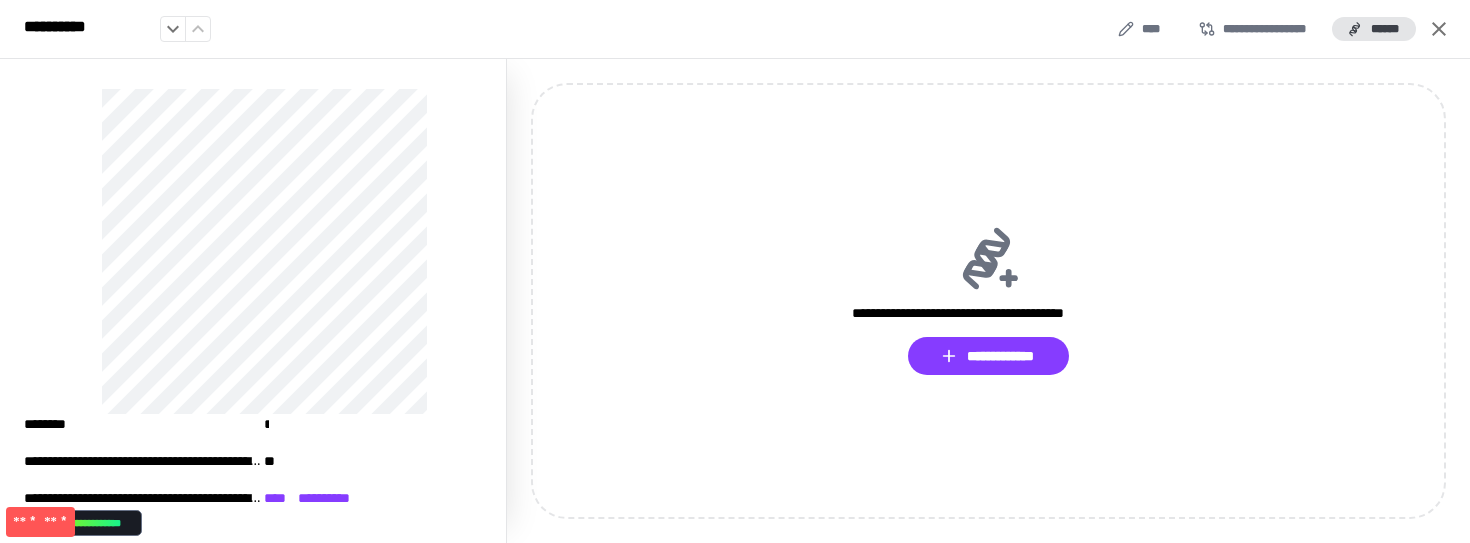 click 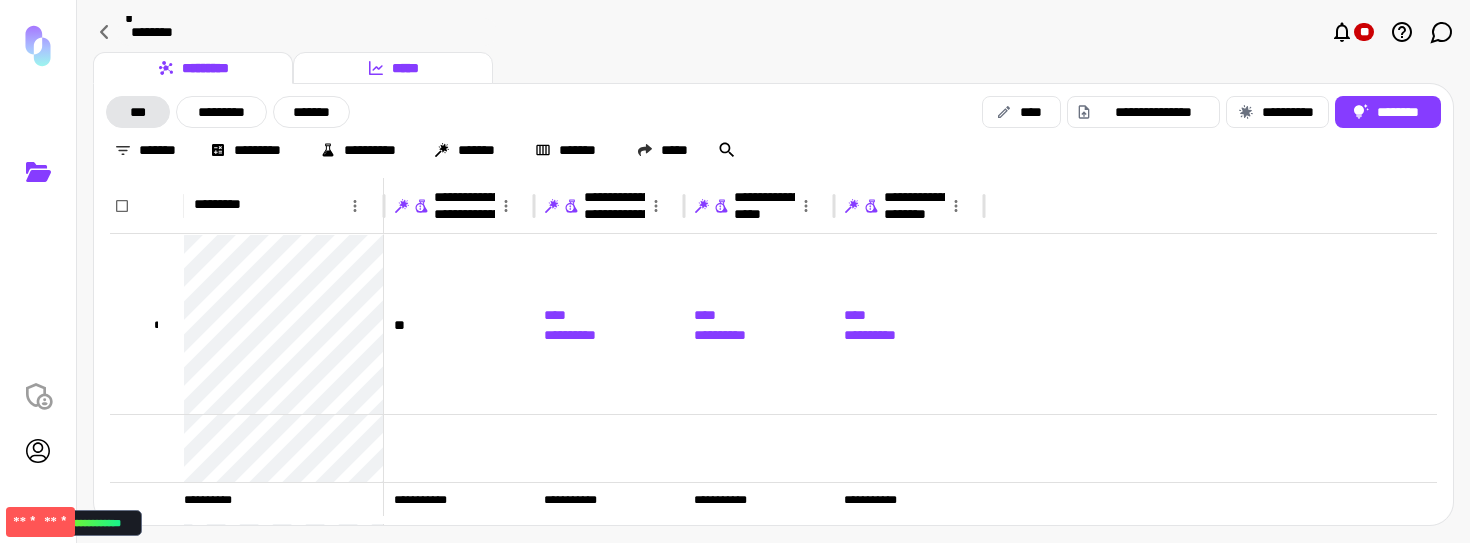 click on "*****" at bounding box center [393, 68] 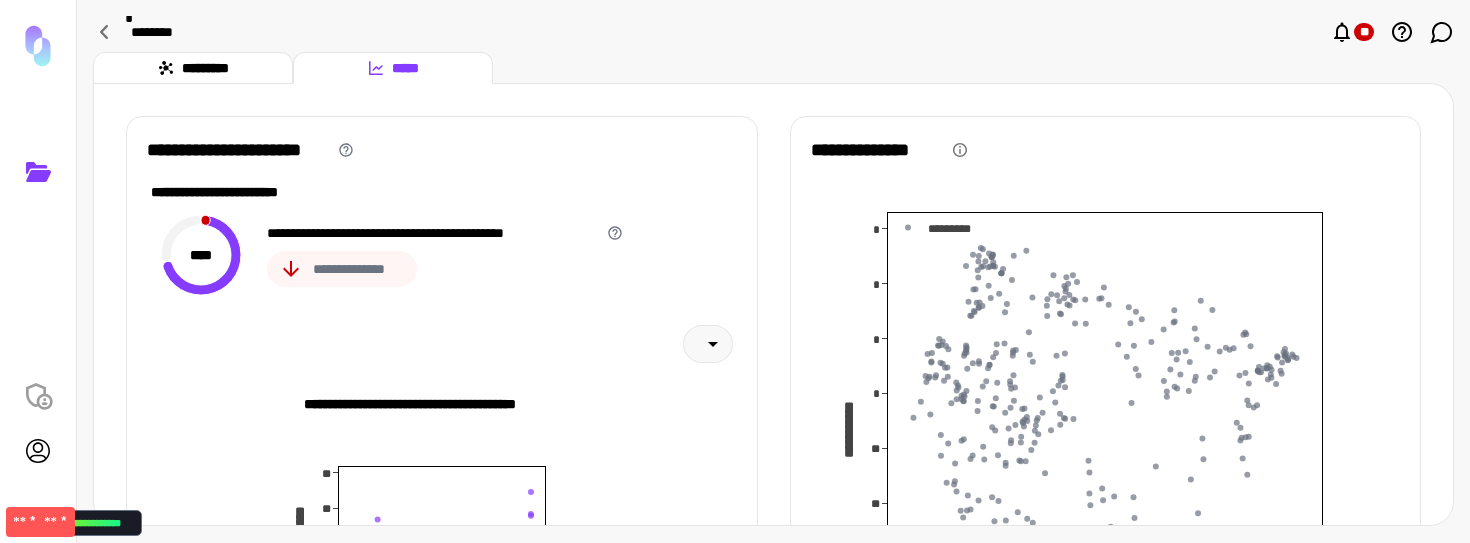 scroll, scrollTop: 79, scrollLeft: 0, axis: vertical 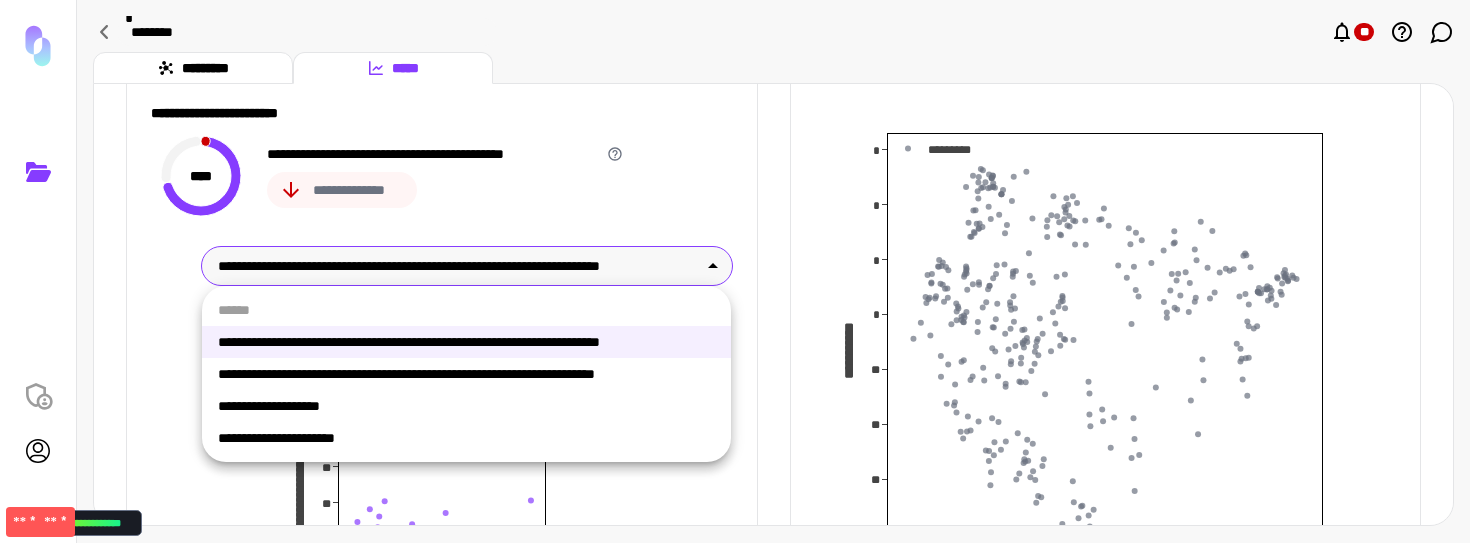 click on "**********" at bounding box center [466, 266] 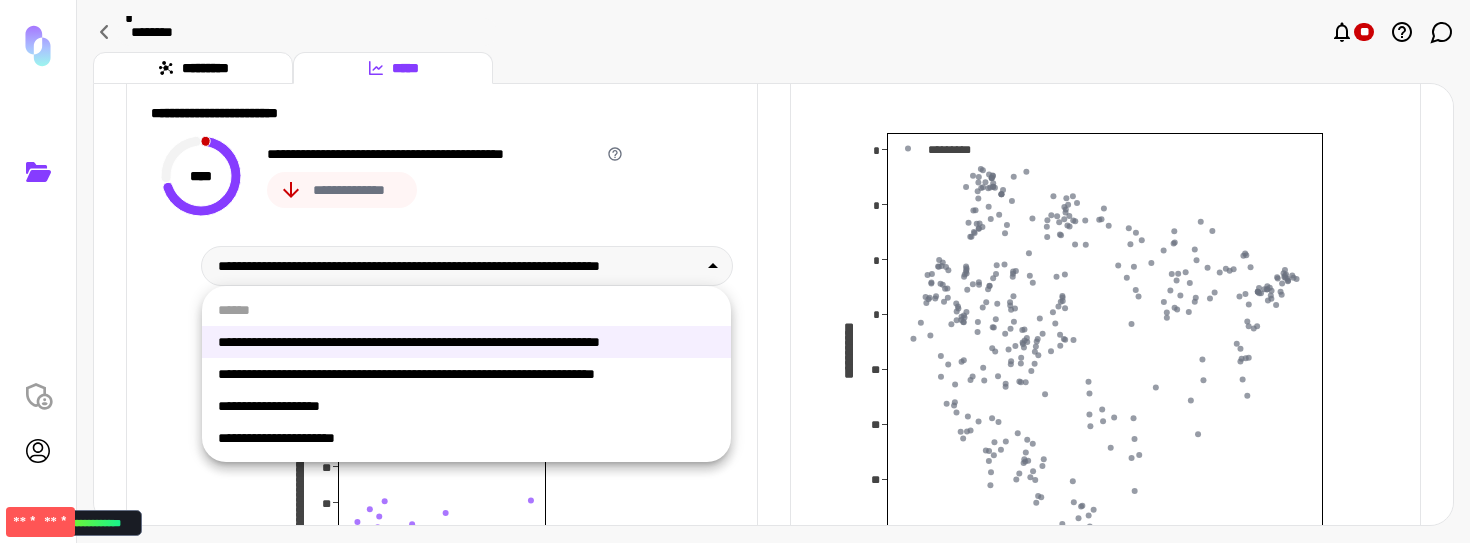 click on "**********" at bounding box center (466, 374) 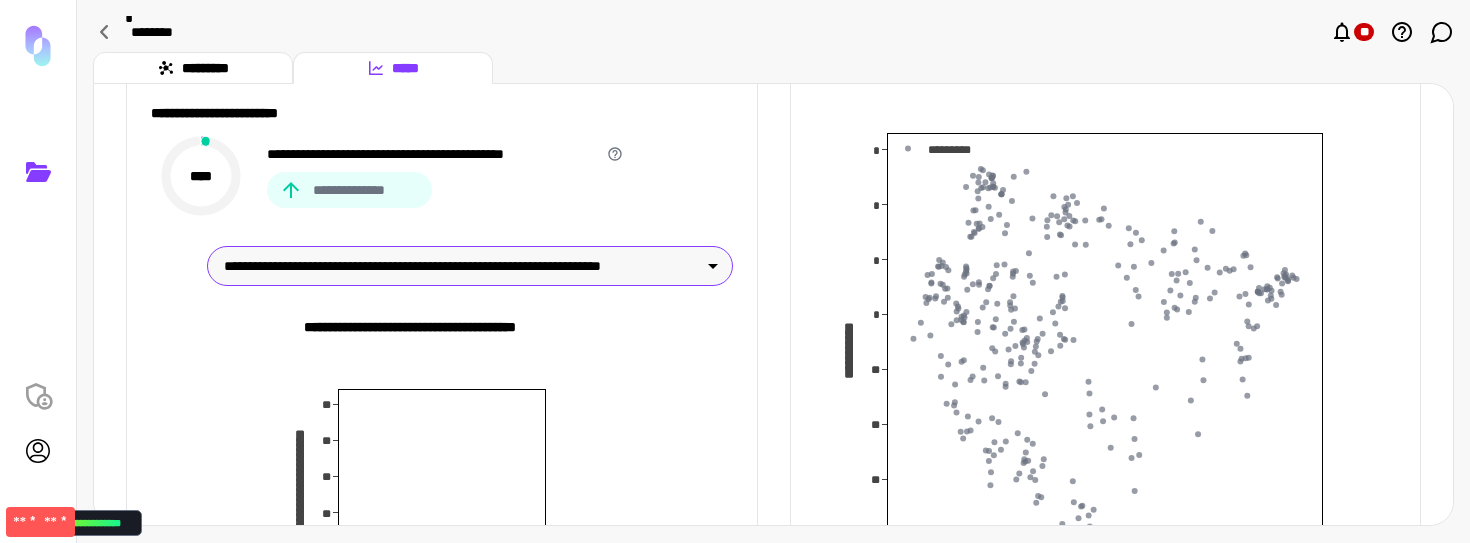 click on "**********" at bounding box center [462, 266] 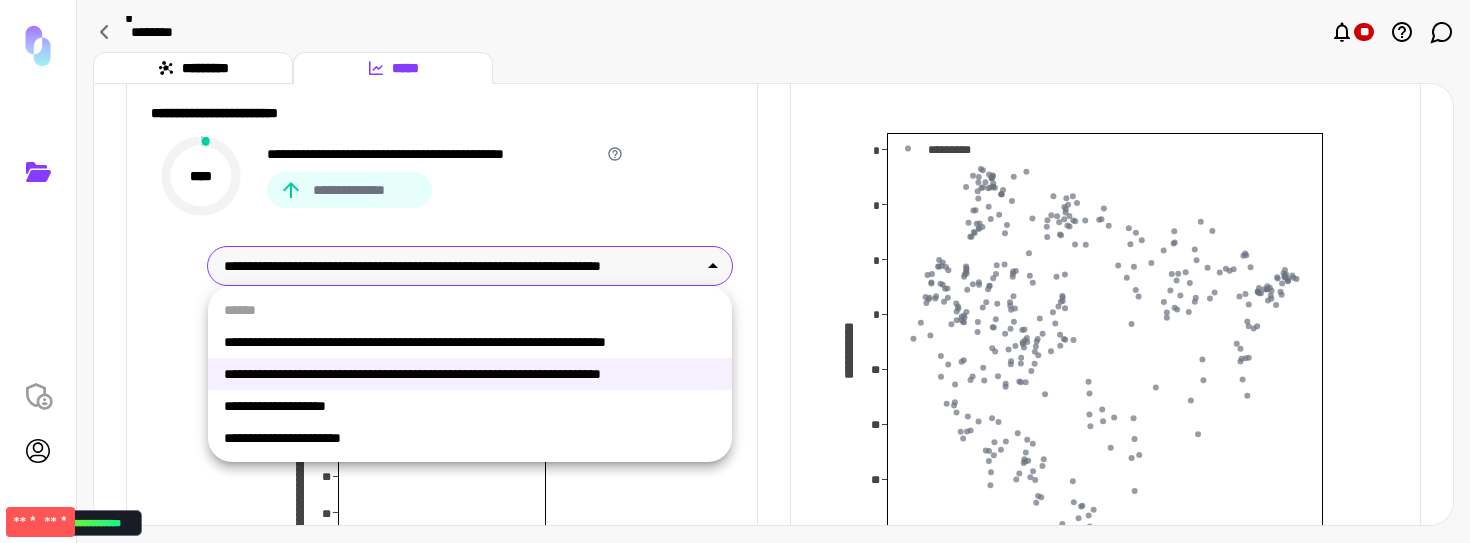 click on "**********" at bounding box center [470, 406] 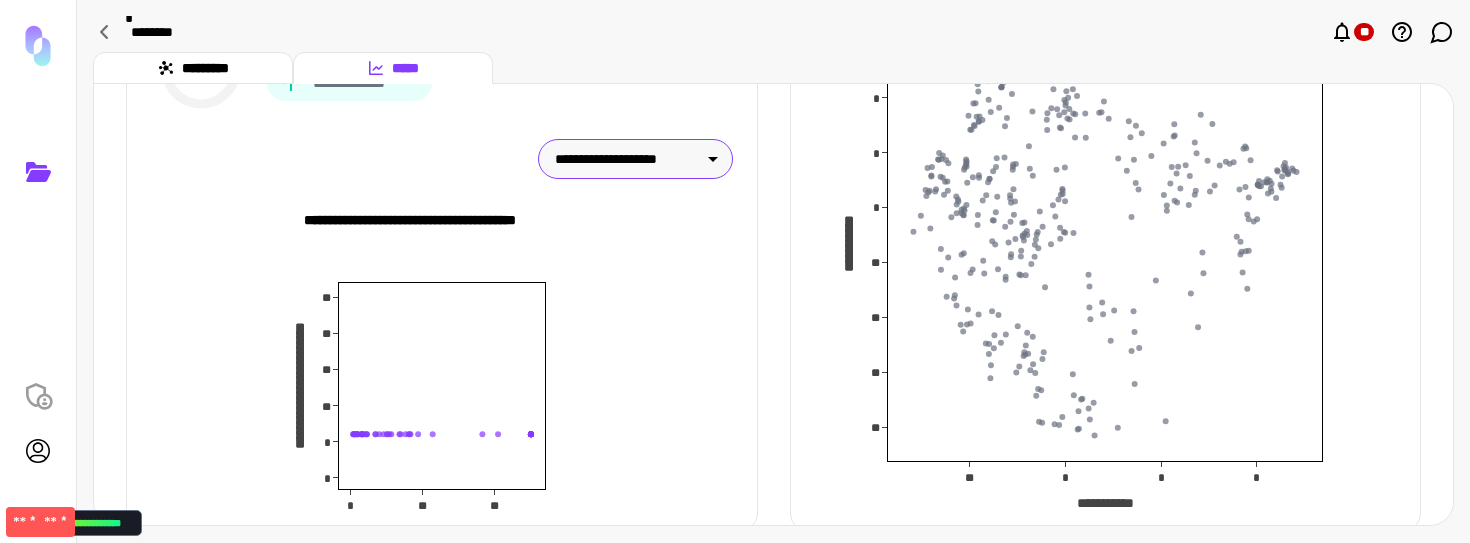 scroll, scrollTop: 187, scrollLeft: 0, axis: vertical 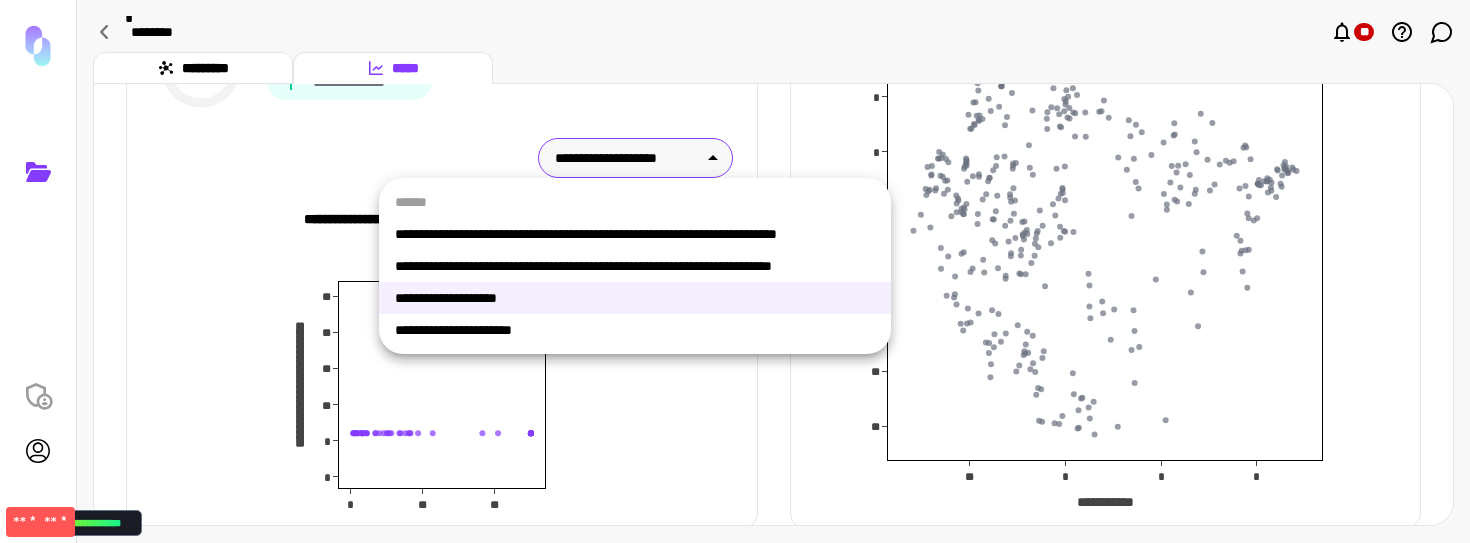 click on "**********" at bounding box center [627, 158] 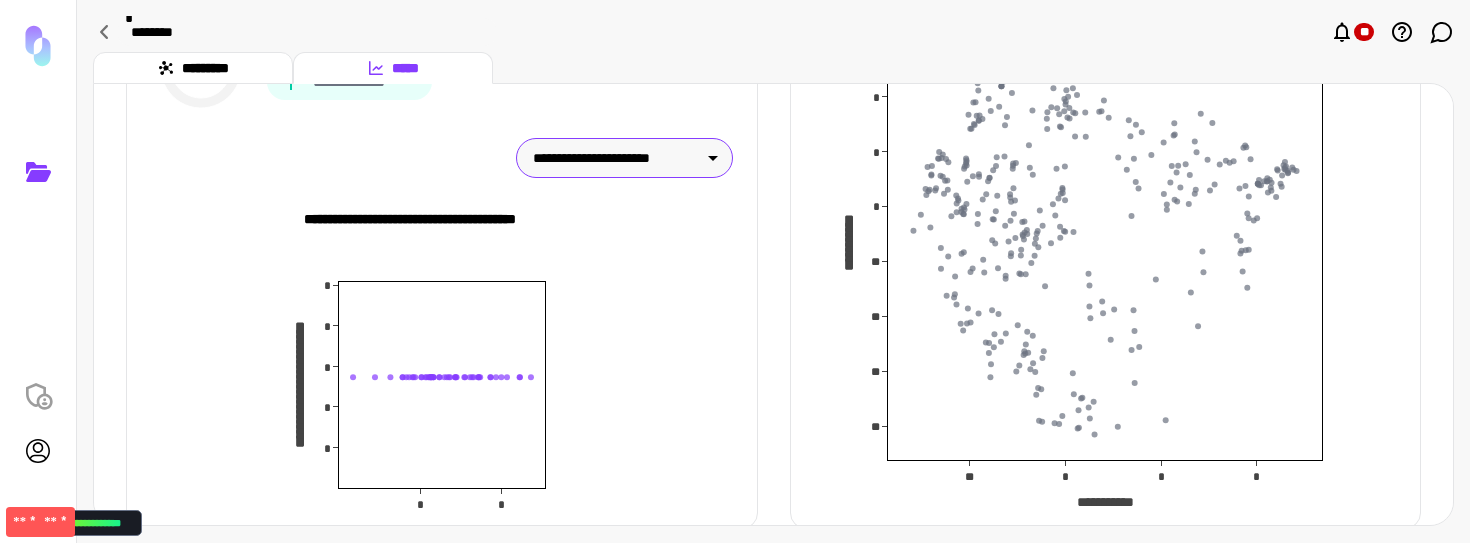 click on "**********" at bounding box center (616, 158) 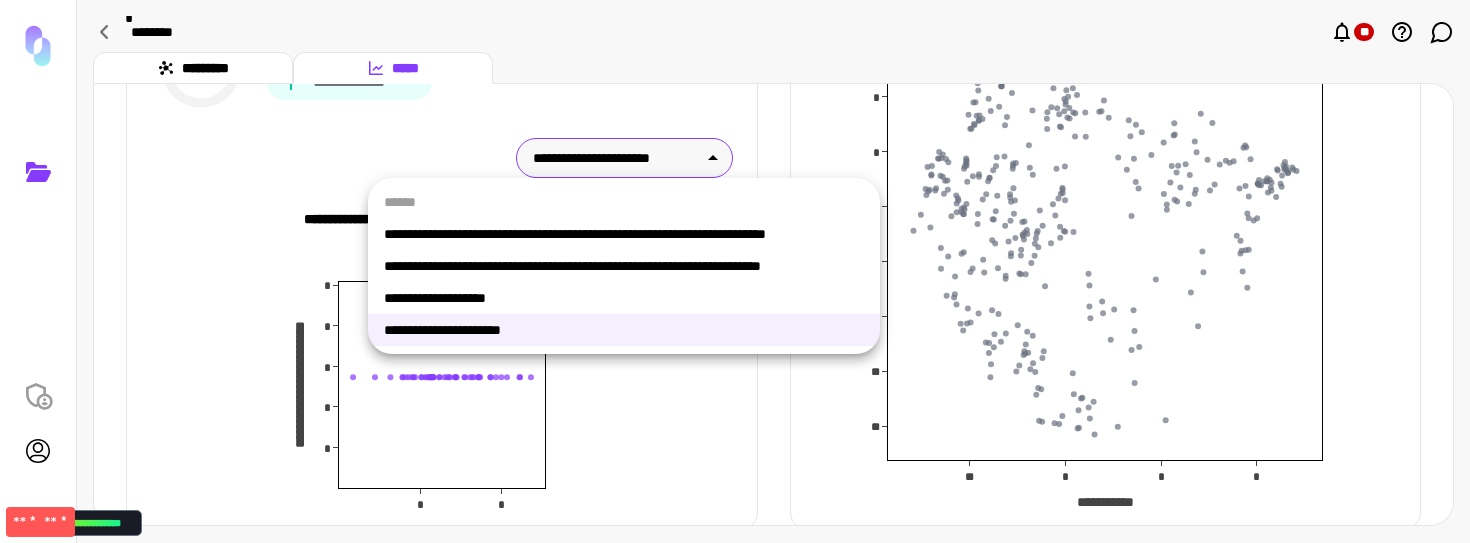 click on "**********" at bounding box center [624, 234] 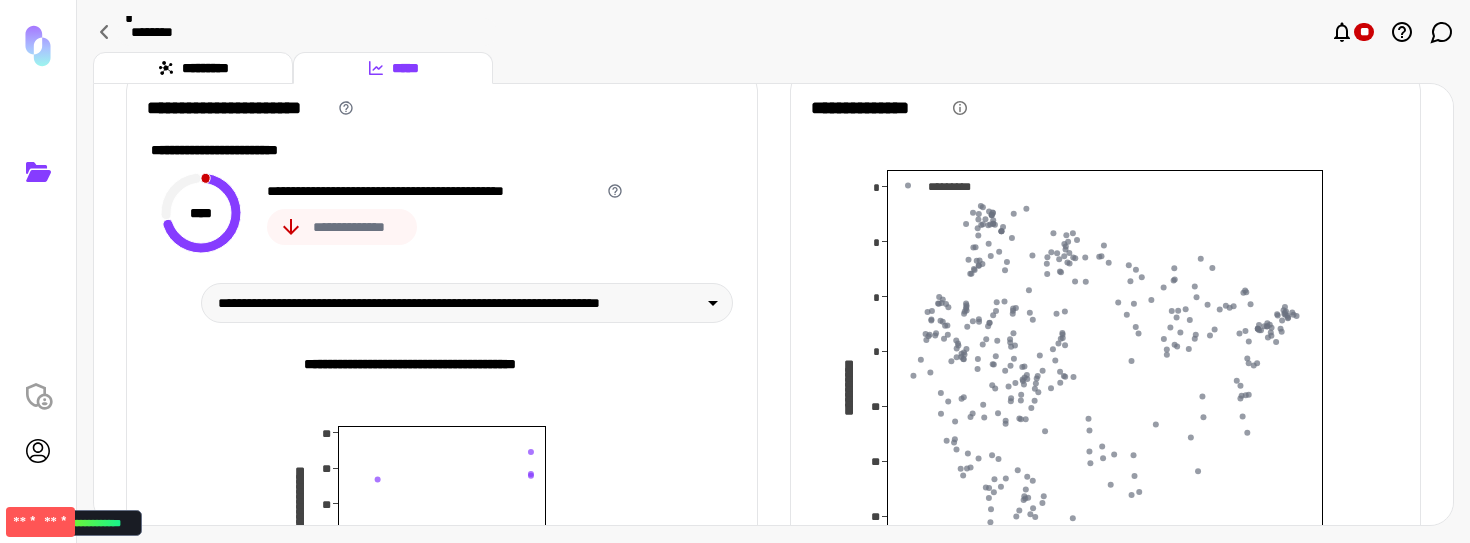 scroll, scrollTop: 0, scrollLeft: 0, axis: both 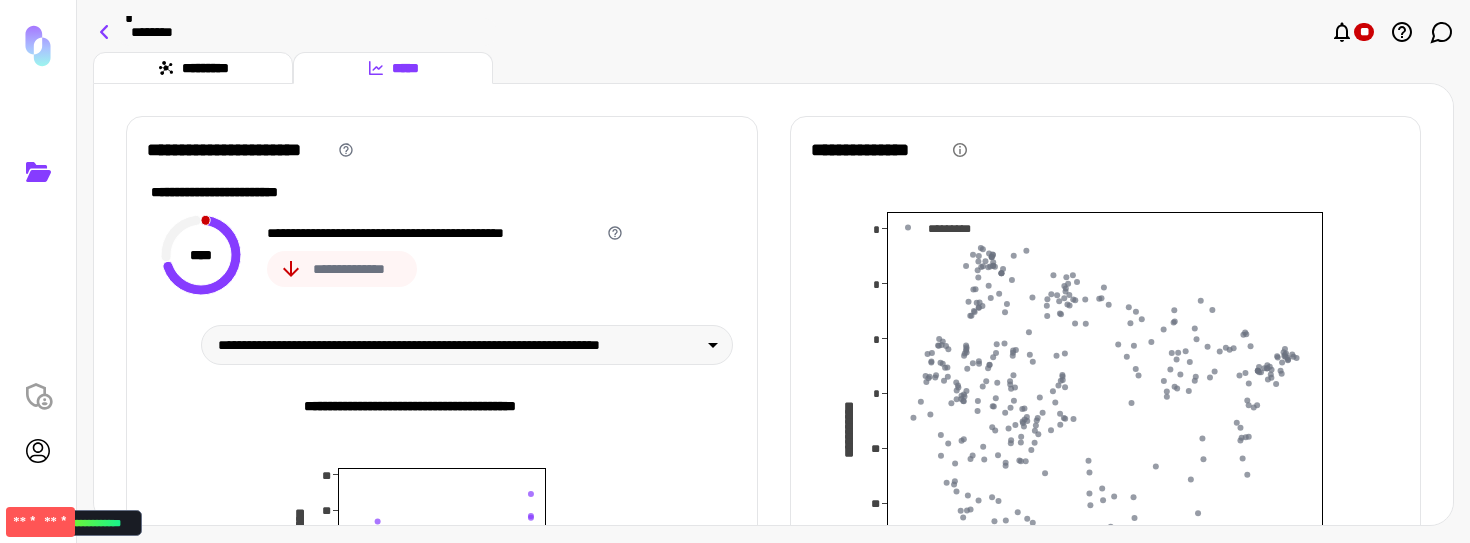 click 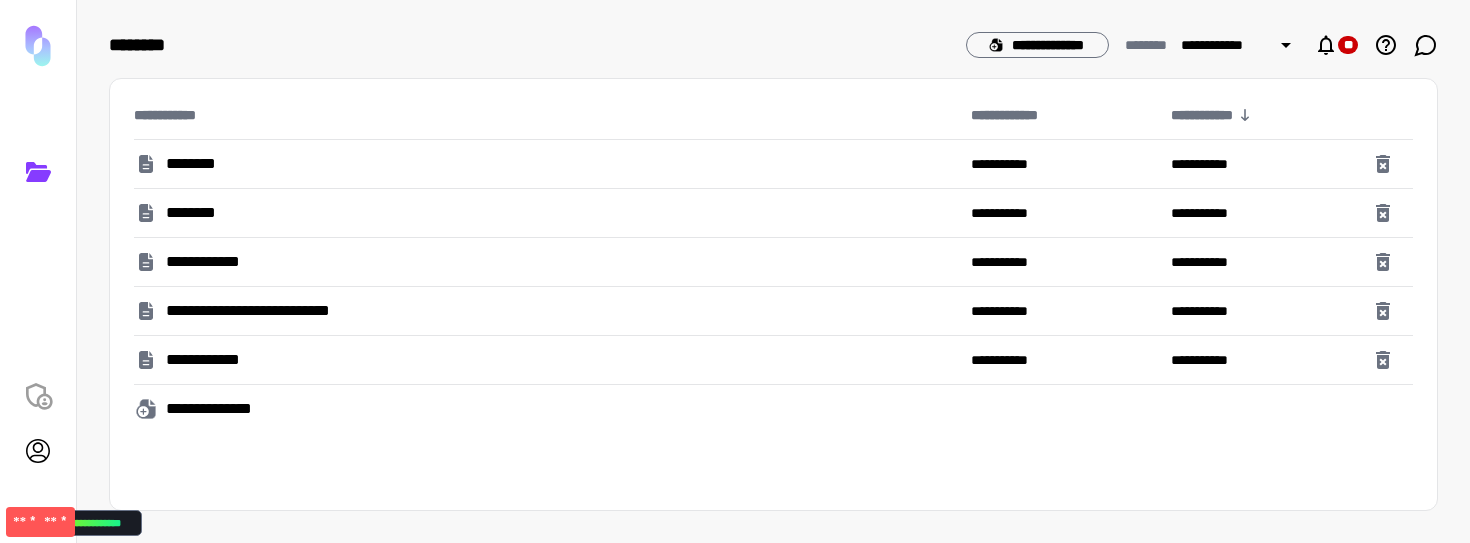 click on "********" at bounding box center (544, 213) 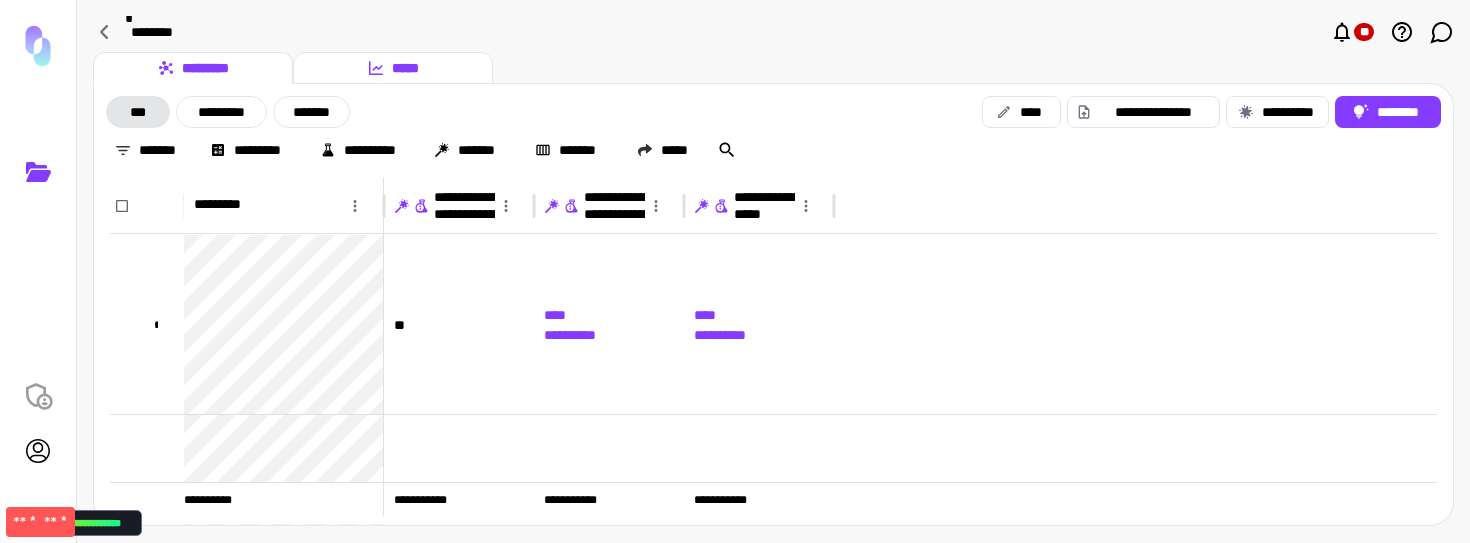 click on "*****" at bounding box center [393, 68] 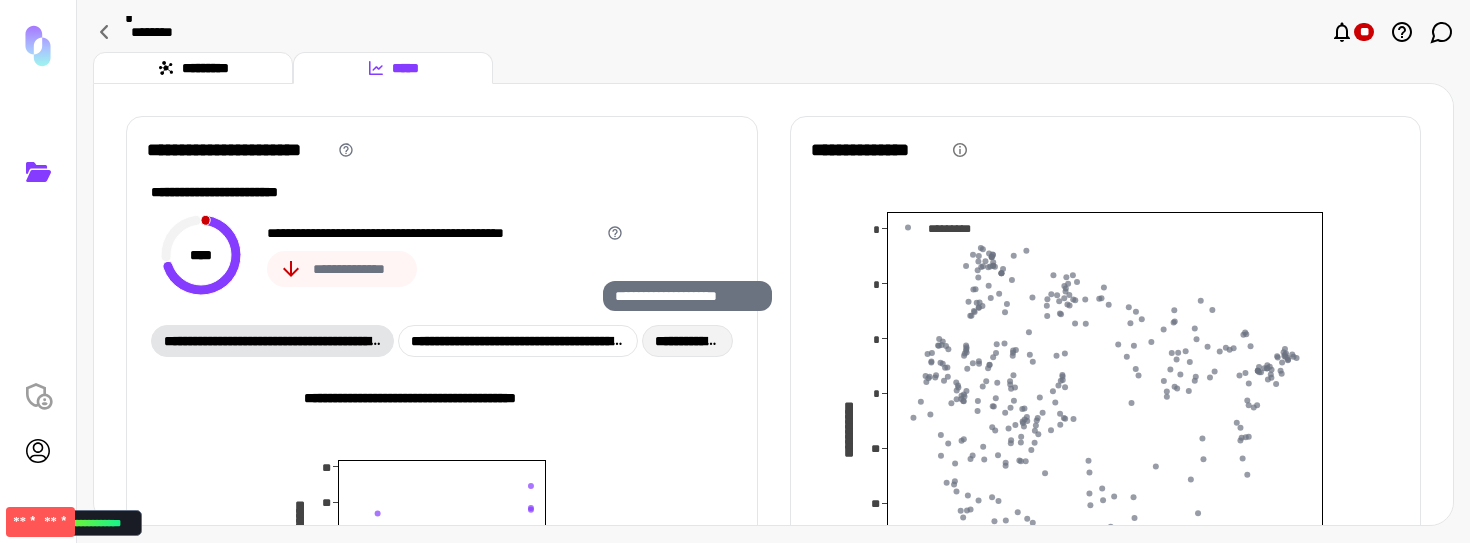 click on "**********" at bounding box center (687, 341) 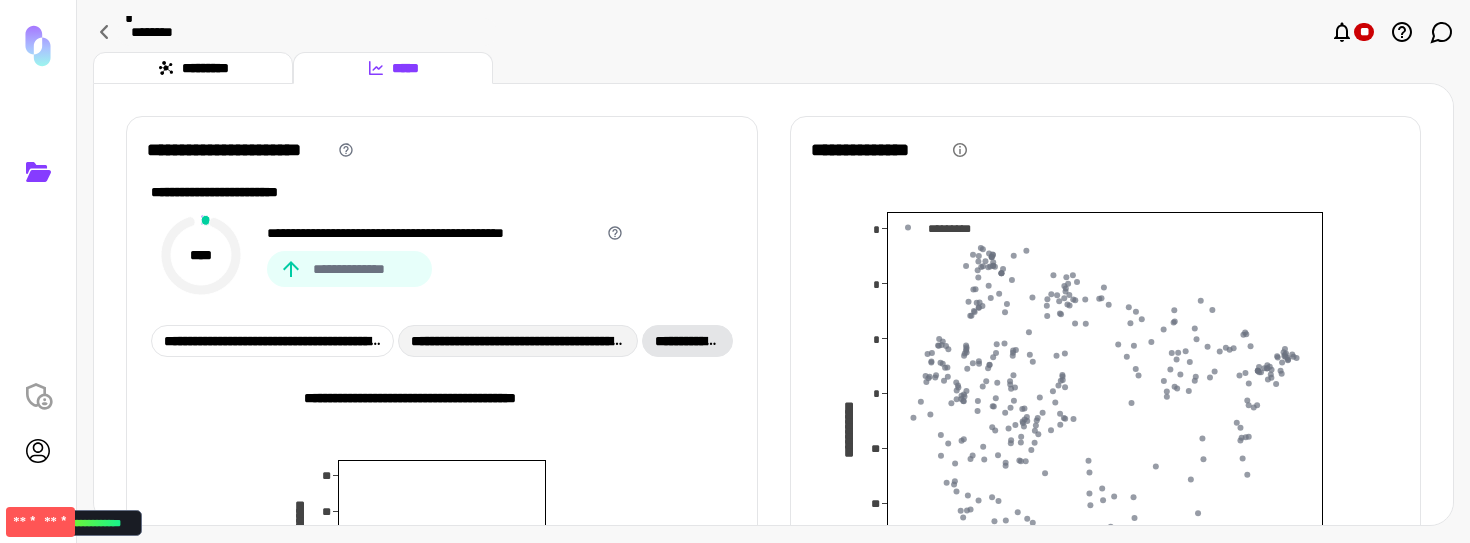 click on "**********" at bounding box center [518, 341] 